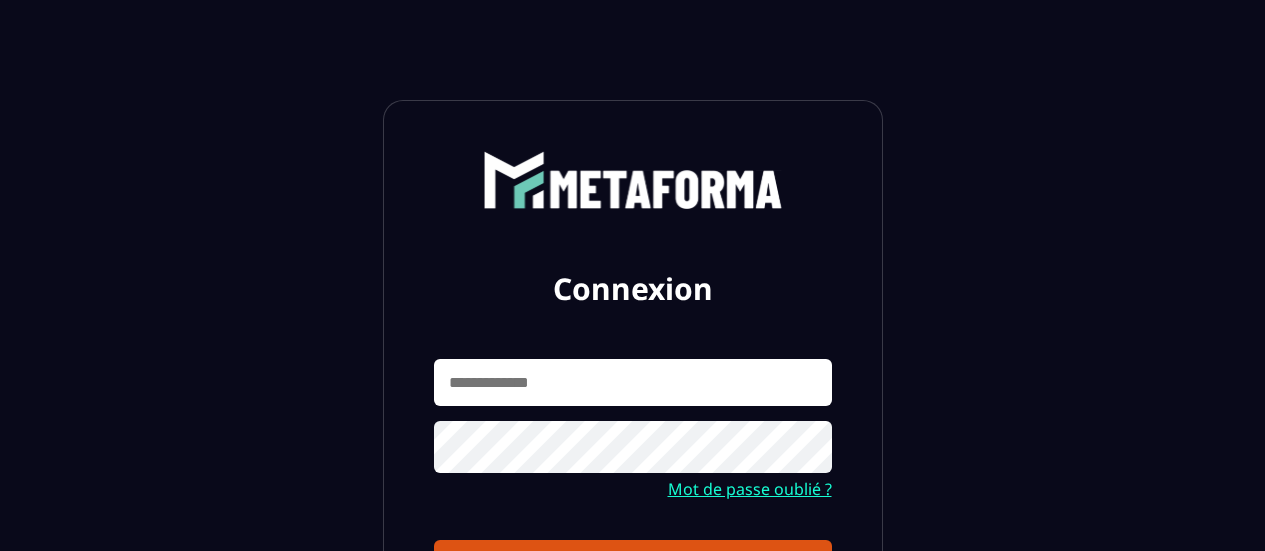 scroll, scrollTop: 0, scrollLeft: 0, axis: both 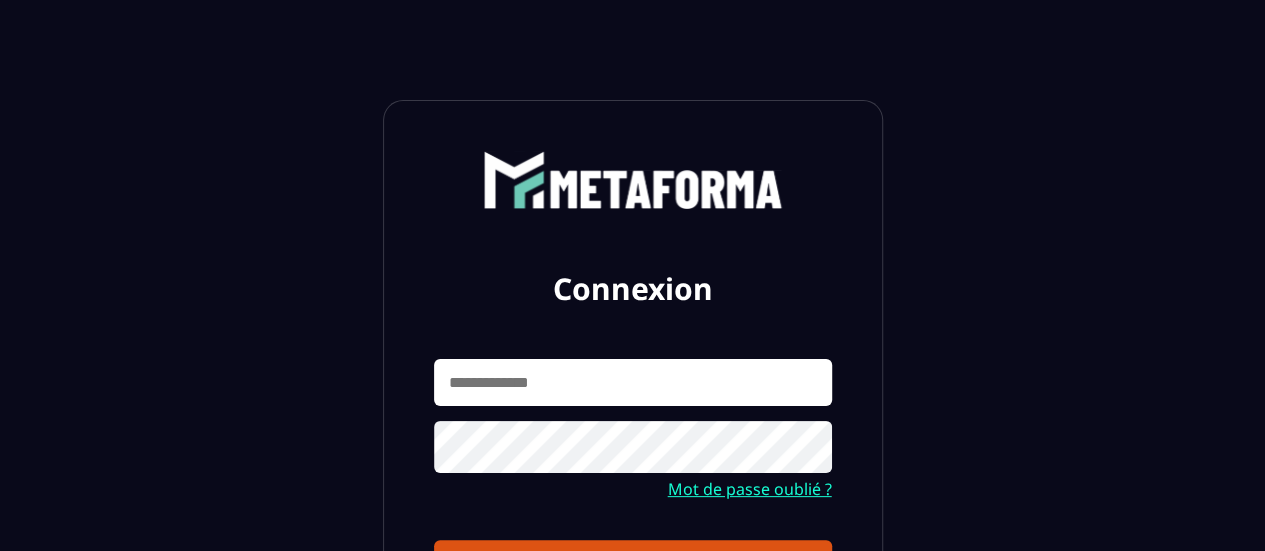 click at bounding box center (633, 382) 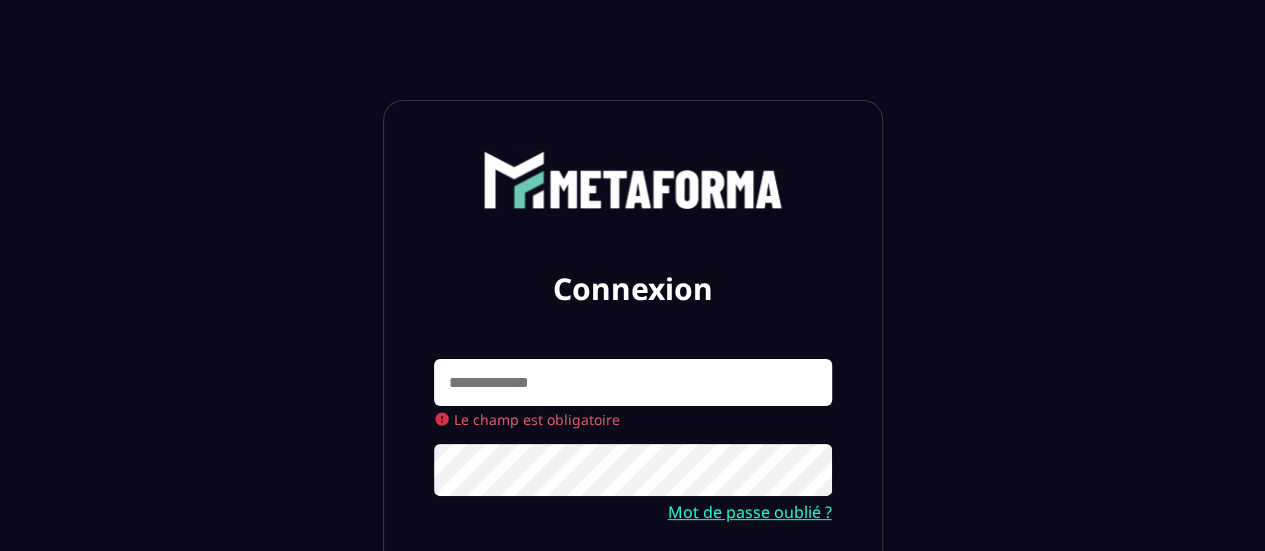 type on "**********" 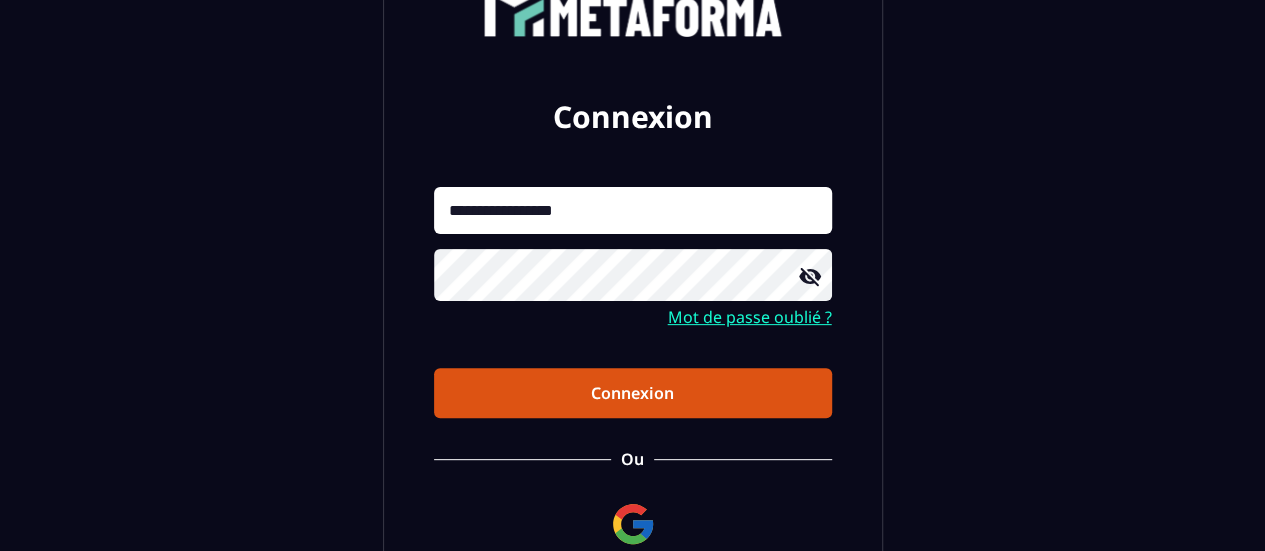 scroll, scrollTop: 186, scrollLeft: 0, axis: vertical 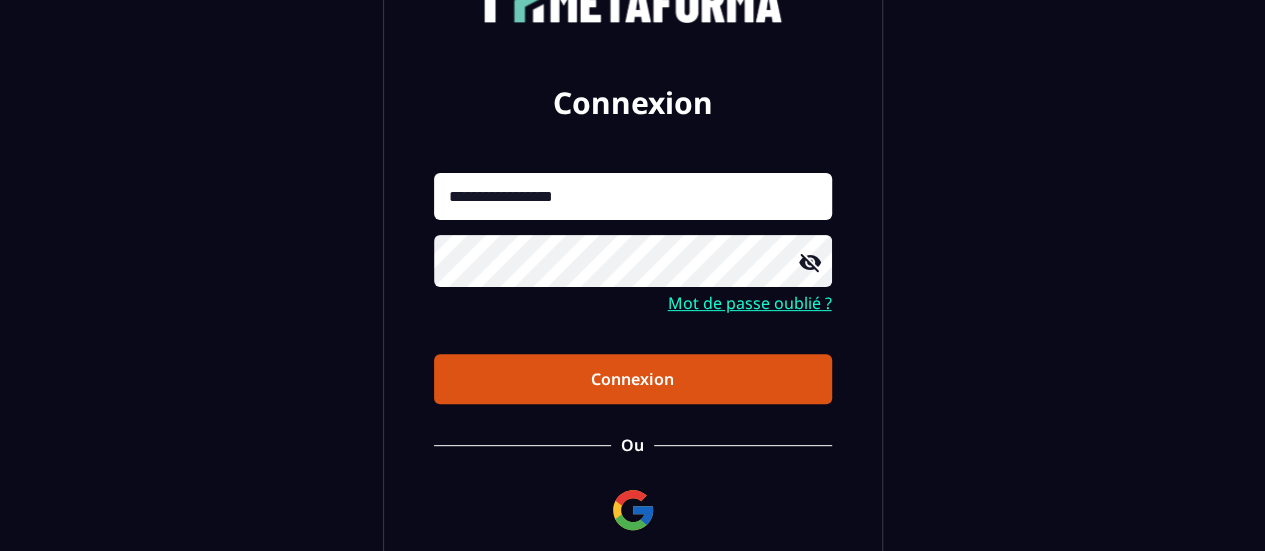 click on "Connexion" at bounding box center (633, 379) 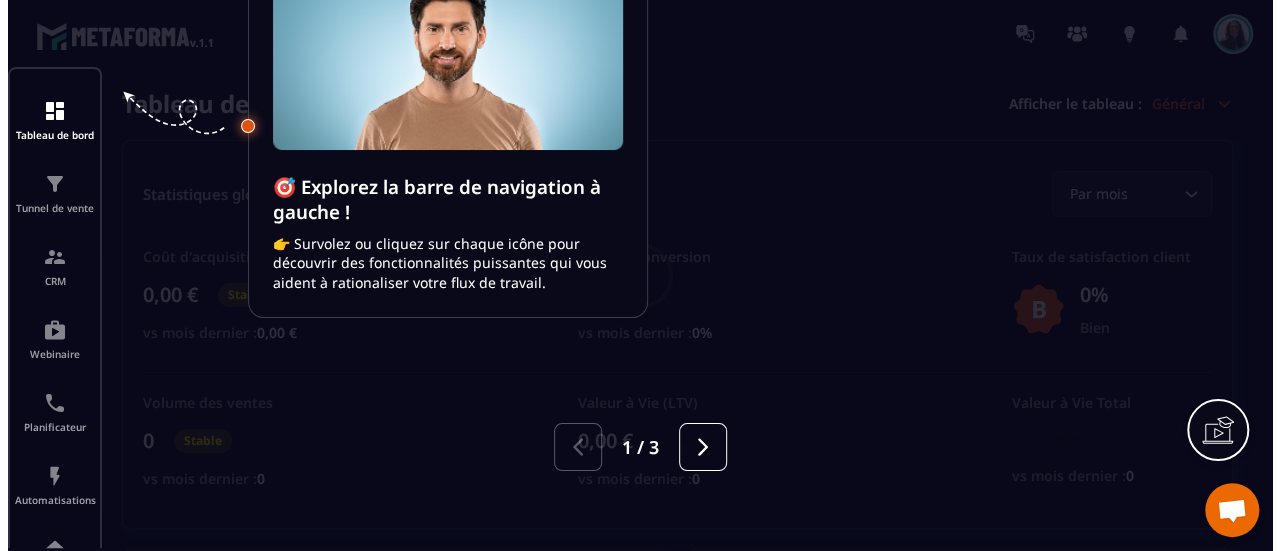 scroll, scrollTop: 0, scrollLeft: 0, axis: both 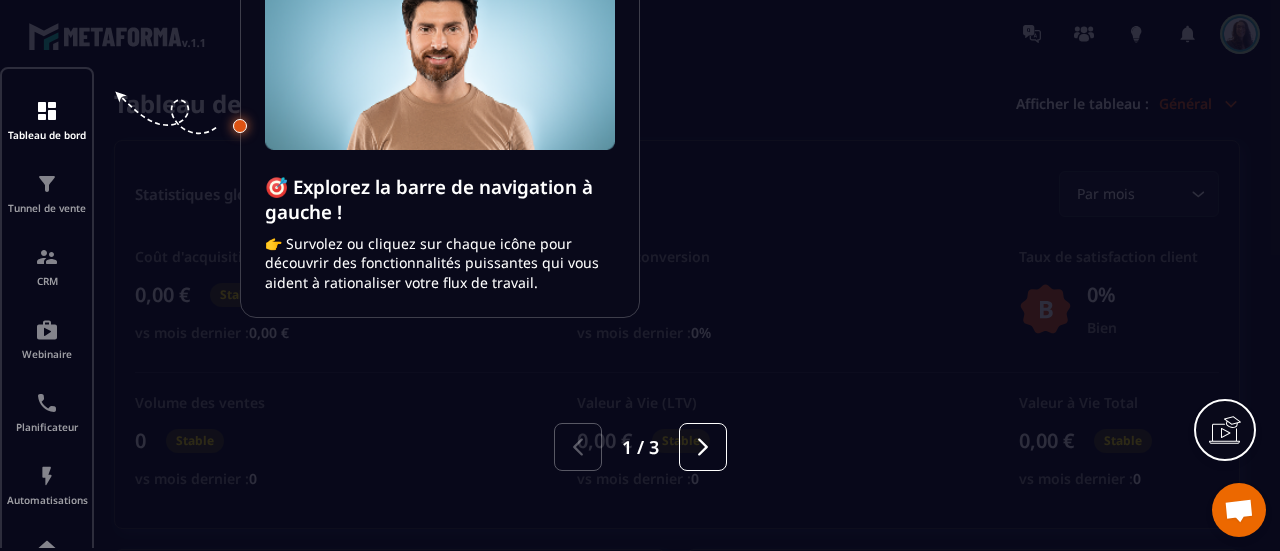 click at bounding box center (640, 275) 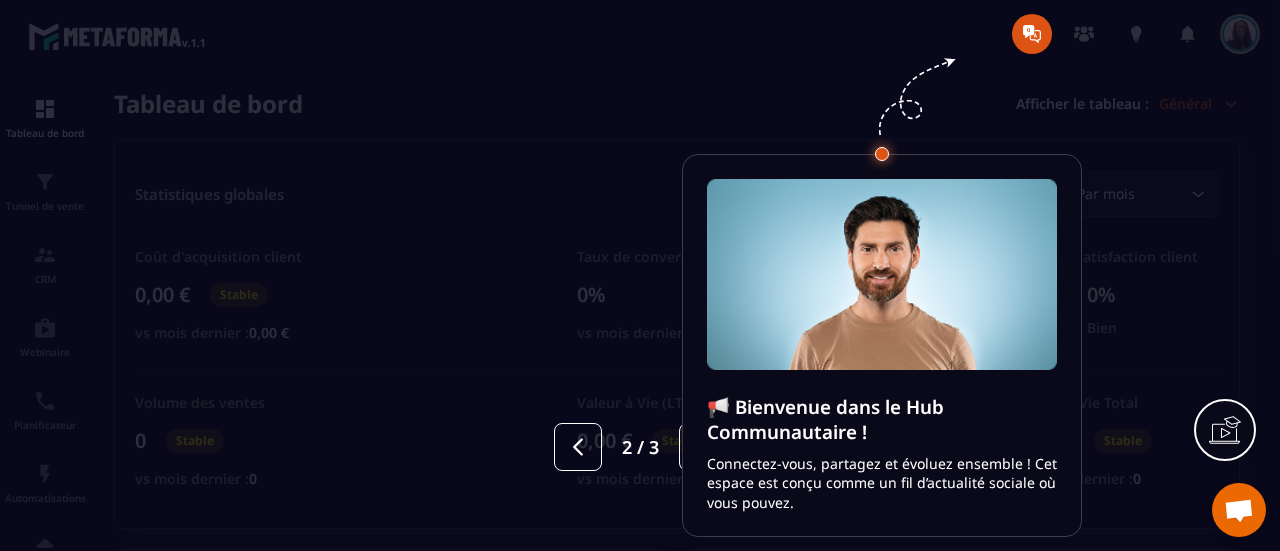 click at bounding box center (640, 275) 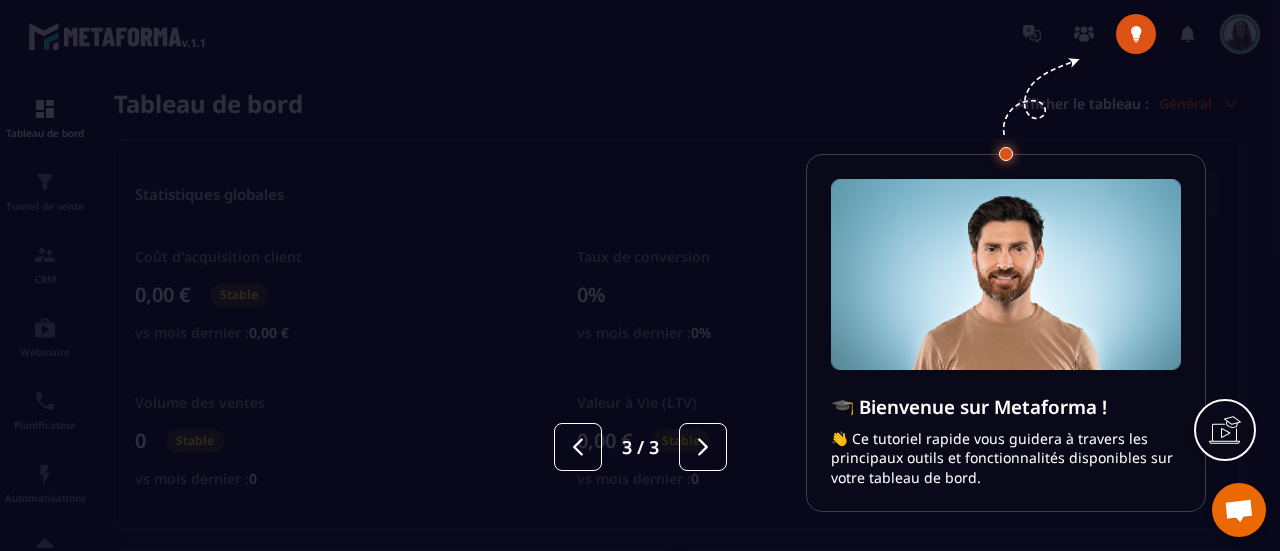 click at bounding box center [640, 275] 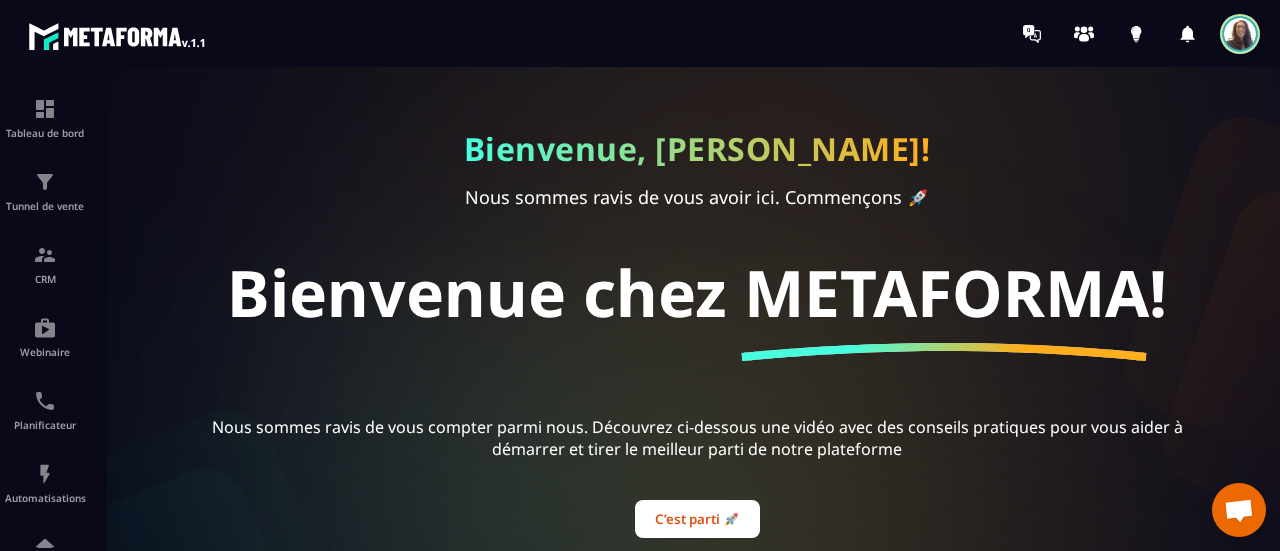 click on "Bienvenue, [PERSON_NAME]!  Nous sommes ravis de vous avoir ici. Commençons 🚀 Bienvenue chez METAFORMA!  Nous sommes ravis de vous compter parmi nous. Découvrez ci-dessous une vidéo avec des conseils pratiques pour vous aider à démarrer et tirer le meilleur parti de notre plateforme C’est parti 🚀" at bounding box center (697, 309) 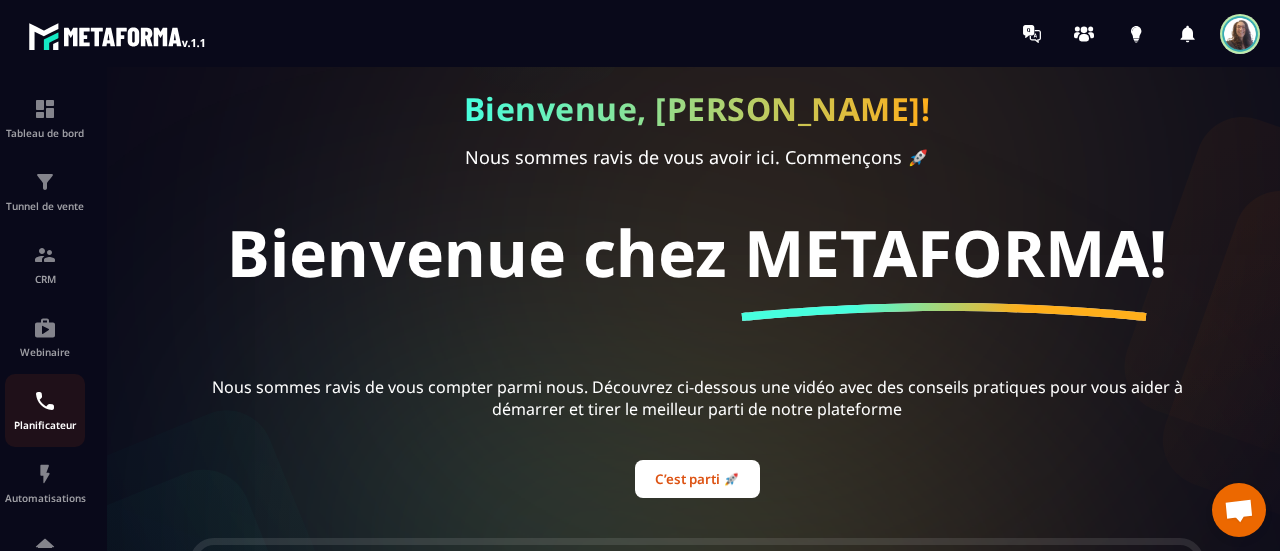 scroll, scrollTop: 80, scrollLeft: 0, axis: vertical 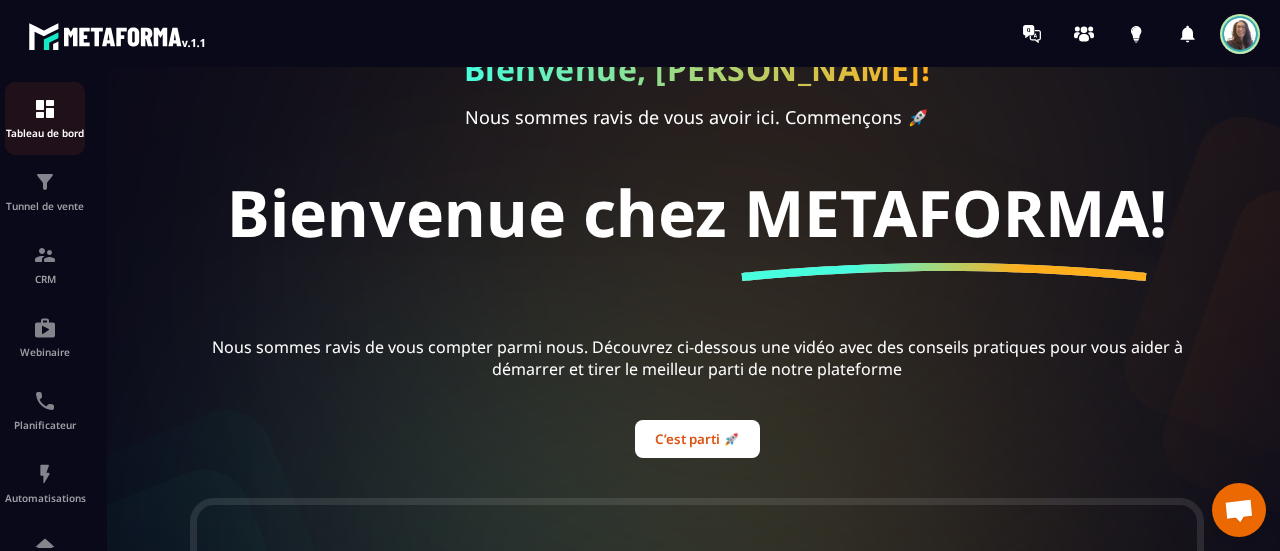 click on "Tableau de bord" at bounding box center [45, 118] 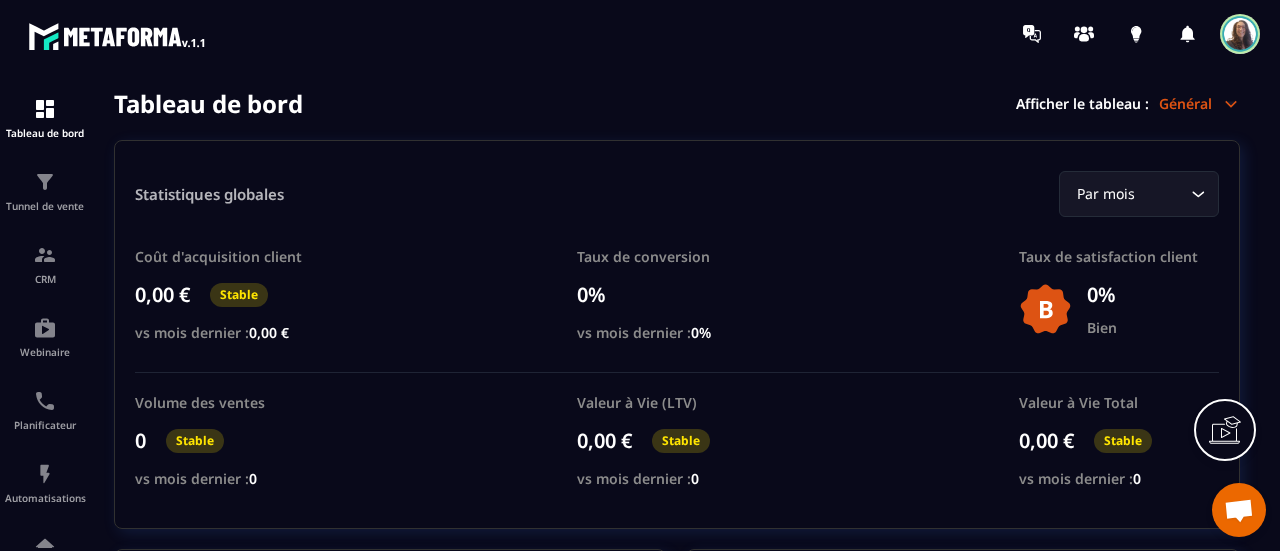 drag, startPoint x: 1277, startPoint y: 288, endPoint x: 1279, endPoint y: 451, distance: 163.01227 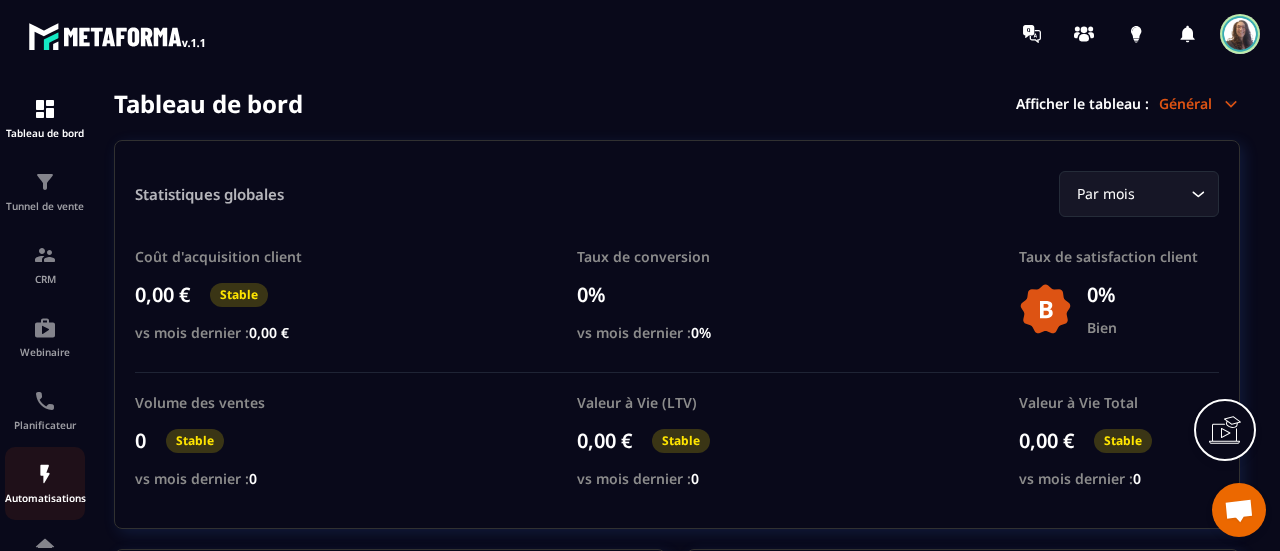 click at bounding box center (45, 474) 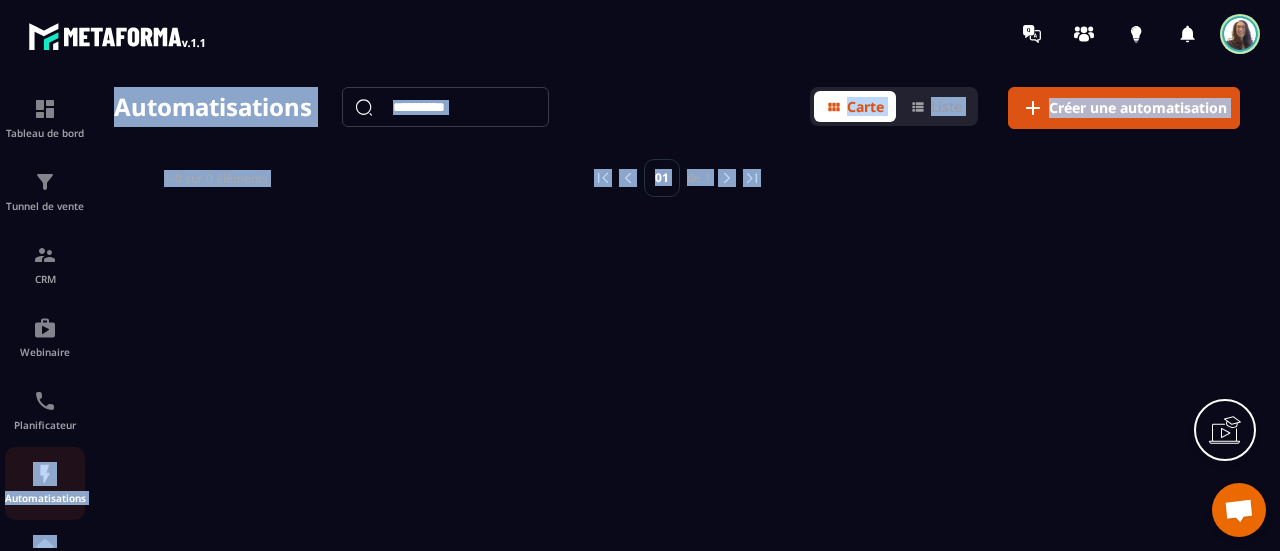 drag, startPoint x: 1279, startPoint y: 244, endPoint x: 18, endPoint y: 481, distance: 1283.0784 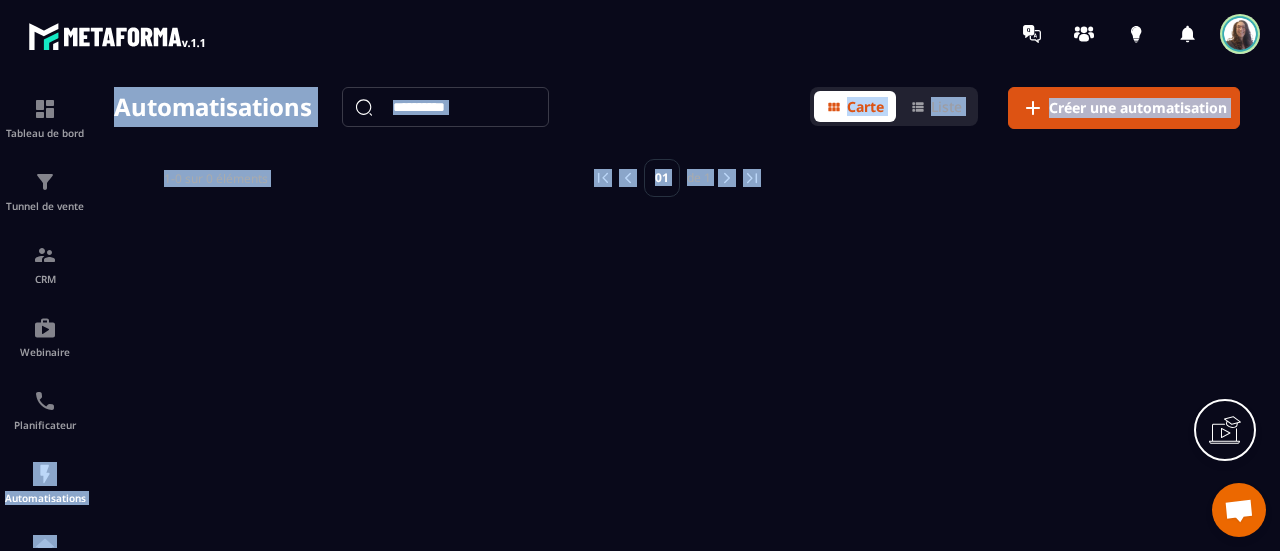 click on "Tableau de bord Tunnel de vente CRM Webinaire Planificateur Automatisations Espace membre Réseaux Sociaux E-mailing Comptabilité  IA prospects Automatisations Carte Liste Créer une automatisation 1-0 sur 0 éléments 01 de 1" at bounding box center [640, 315] 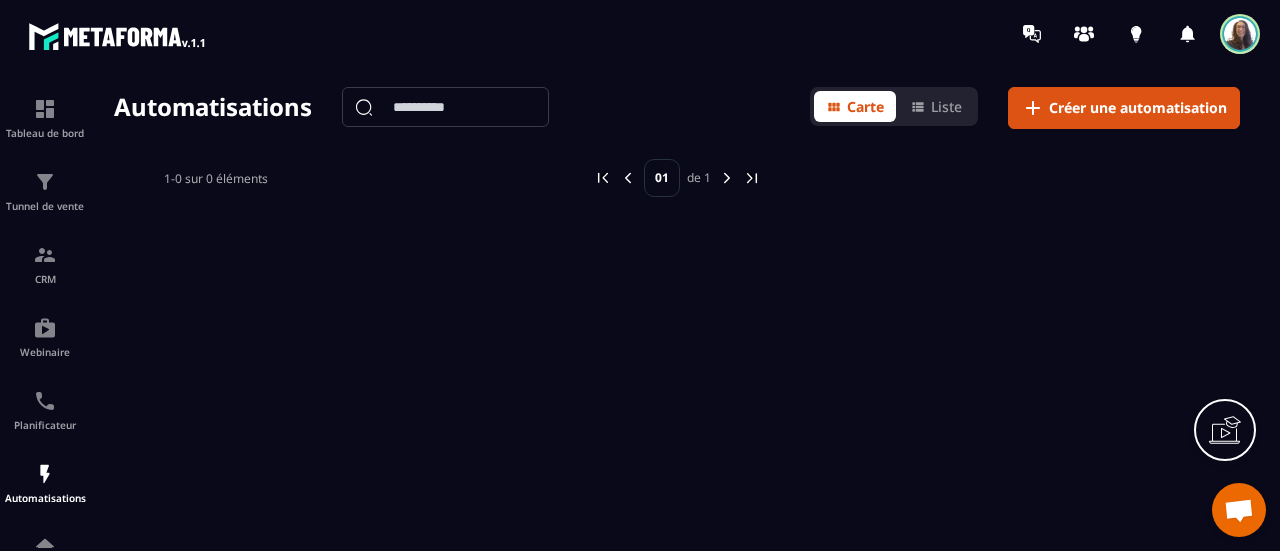 click on "Automatisations Carte Liste Créer une automatisation 1-0 sur 0 éléments 01 de 1" 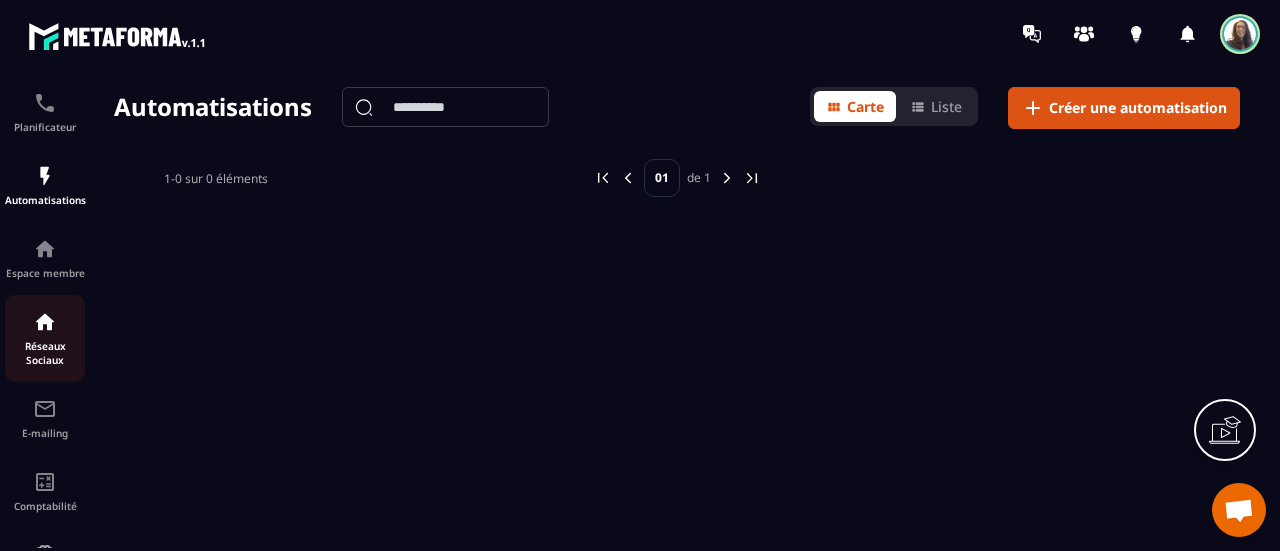 scroll, scrollTop: 300, scrollLeft: 0, axis: vertical 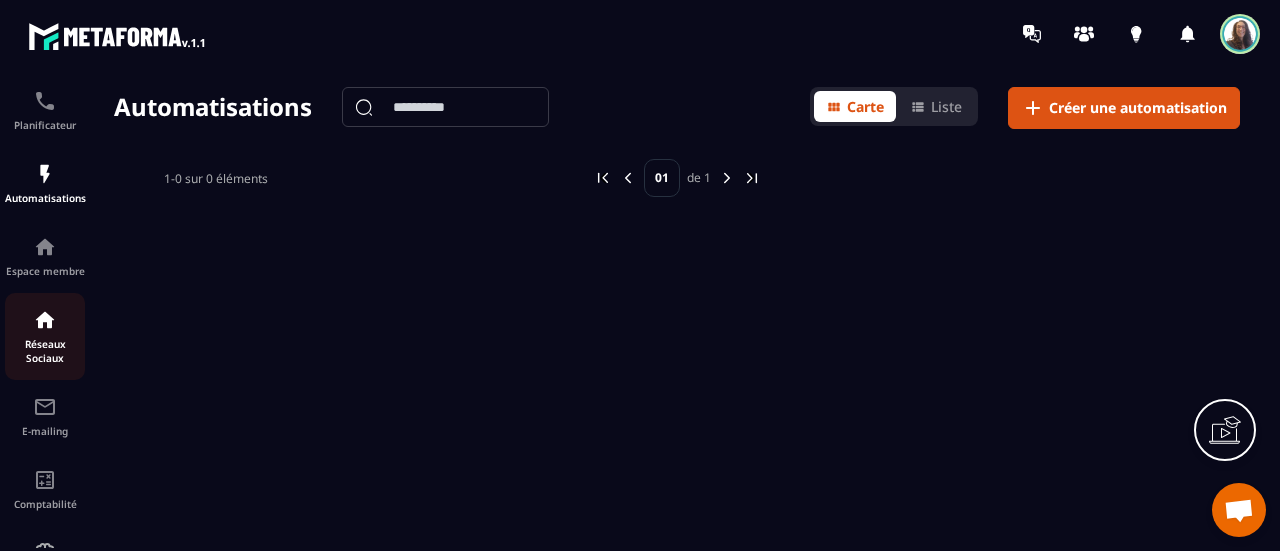 click on "Réseaux Sociaux" at bounding box center [45, 351] 